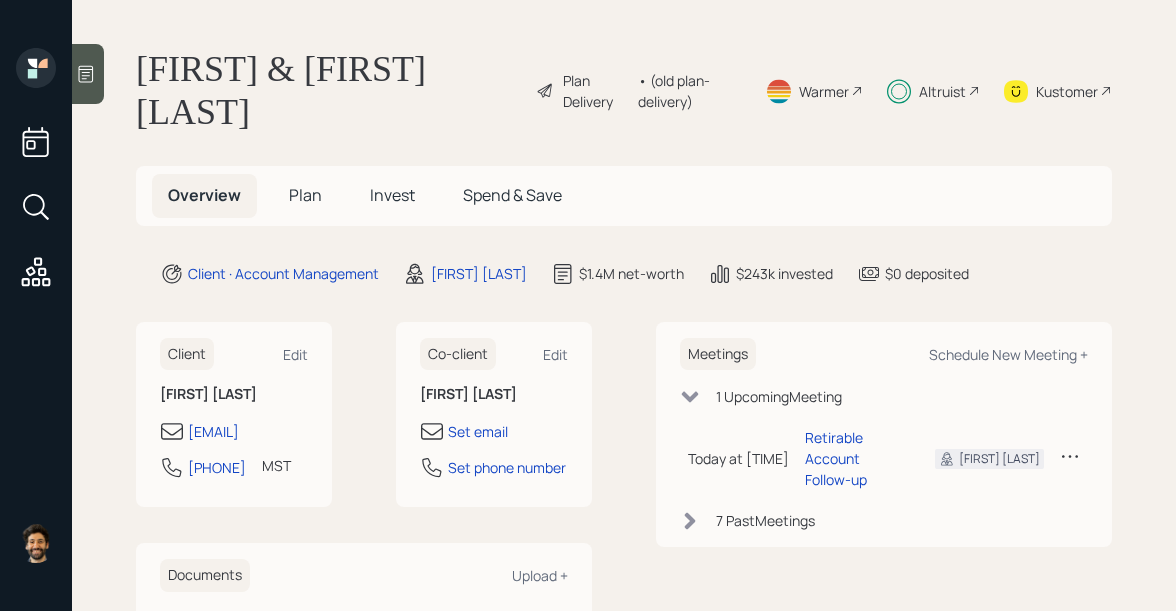scroll, scrollTop: 0, scrollLeft: 0, axis: both 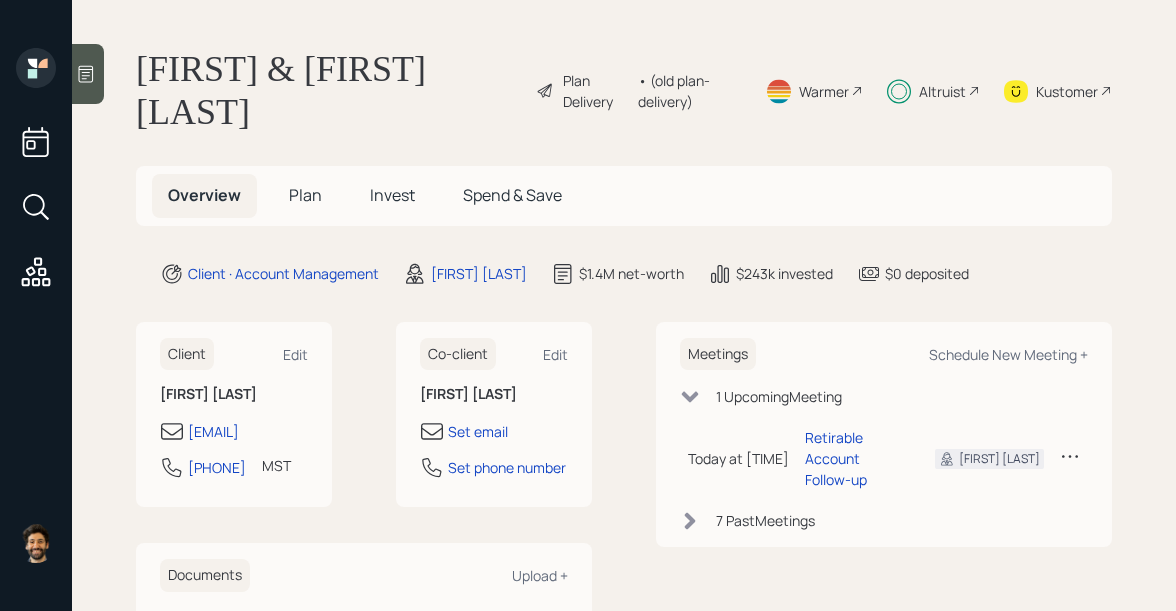 click on "Altruist" at bounding box center [933, 91] 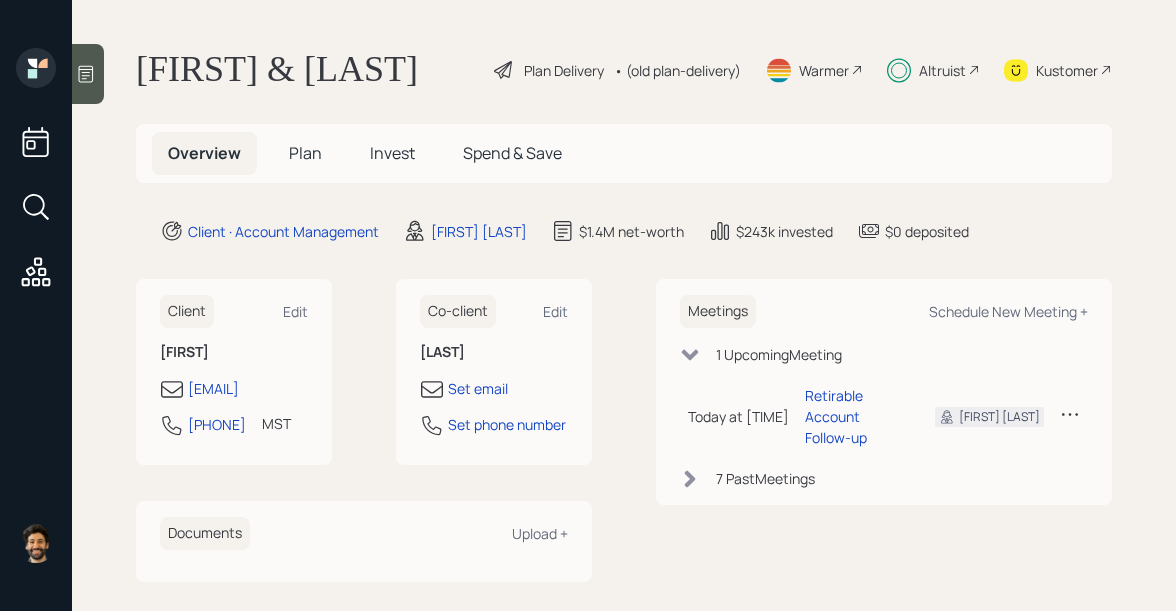 scroll, scrollTop: 0, scrollLeft: 0, axis: both 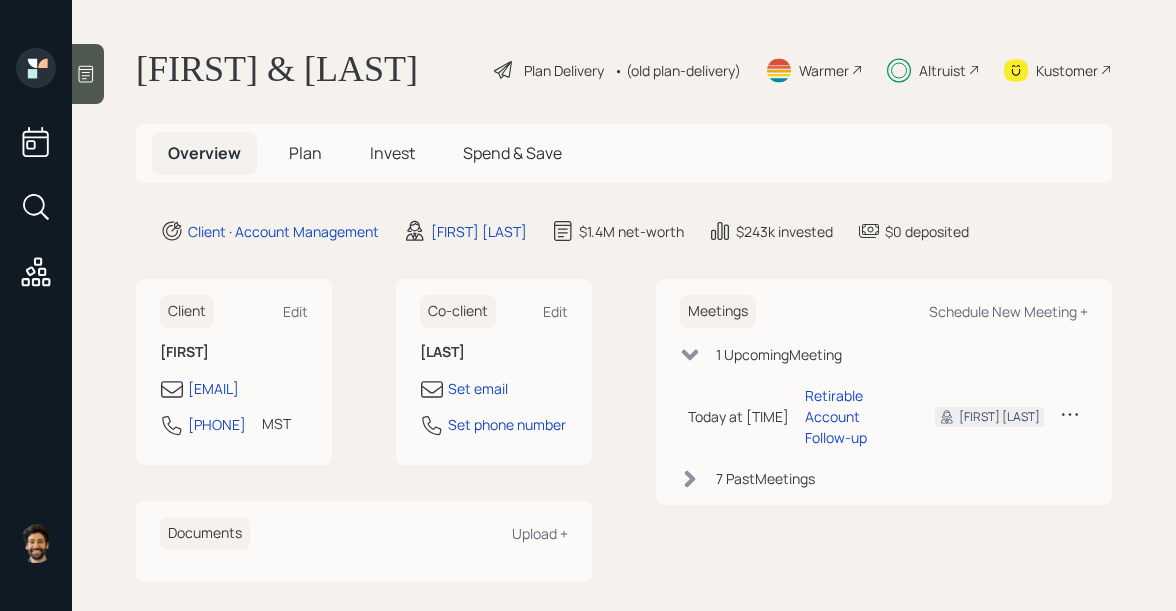 click on "Invest" at bounding box center (305, 153) 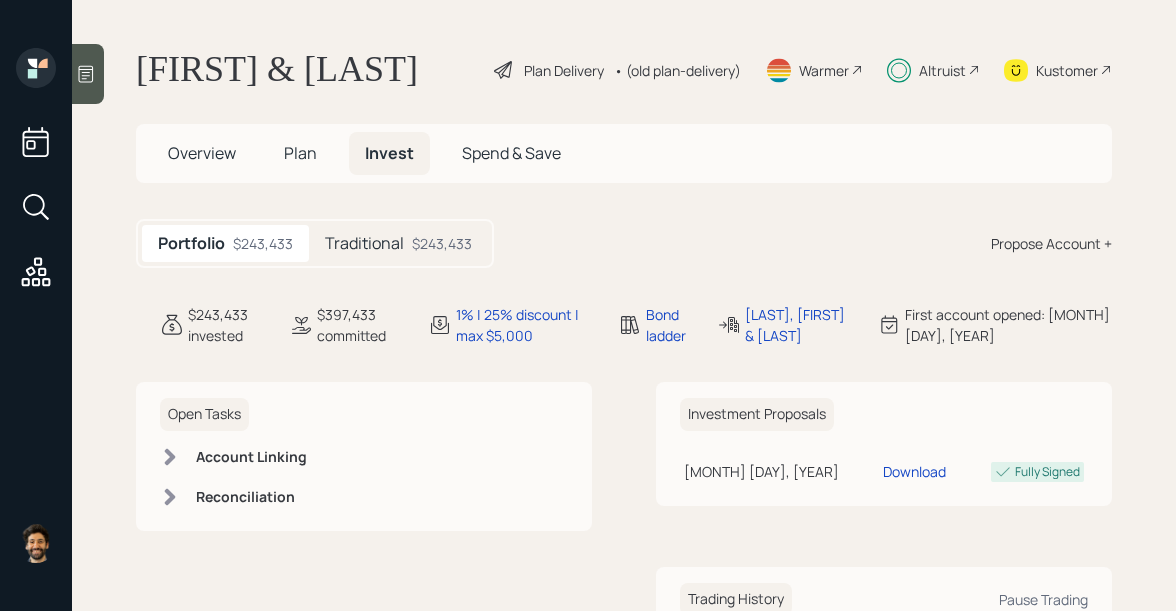 click on "Traditional $243,433" at bounding box center (398, 243) 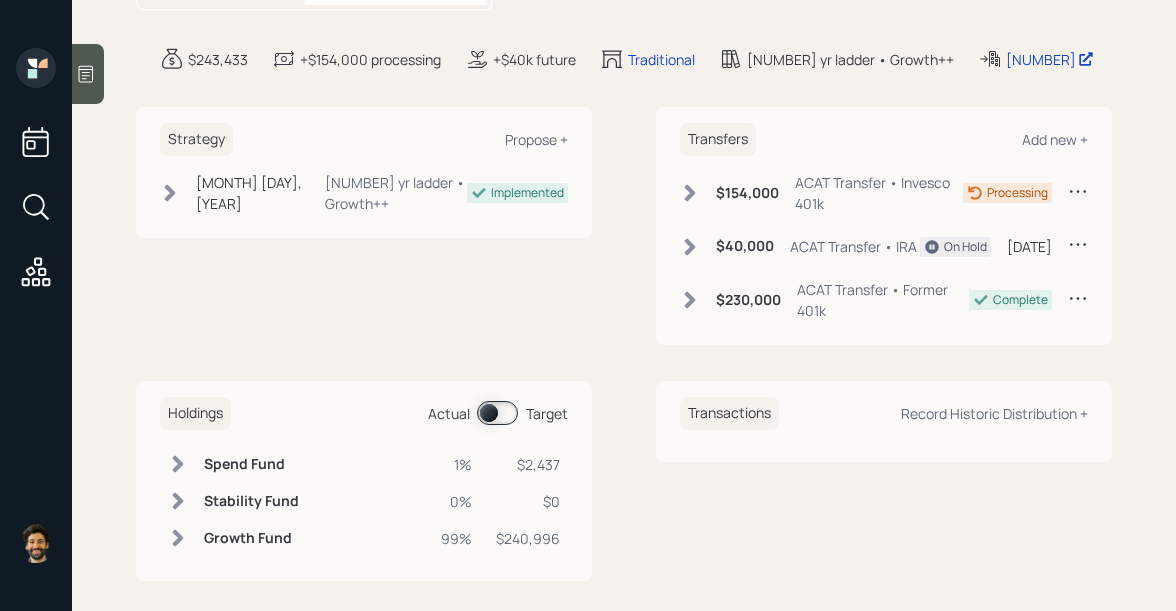 scroll, scrollTop: 246, scrollLeft: 0, axis: vertical 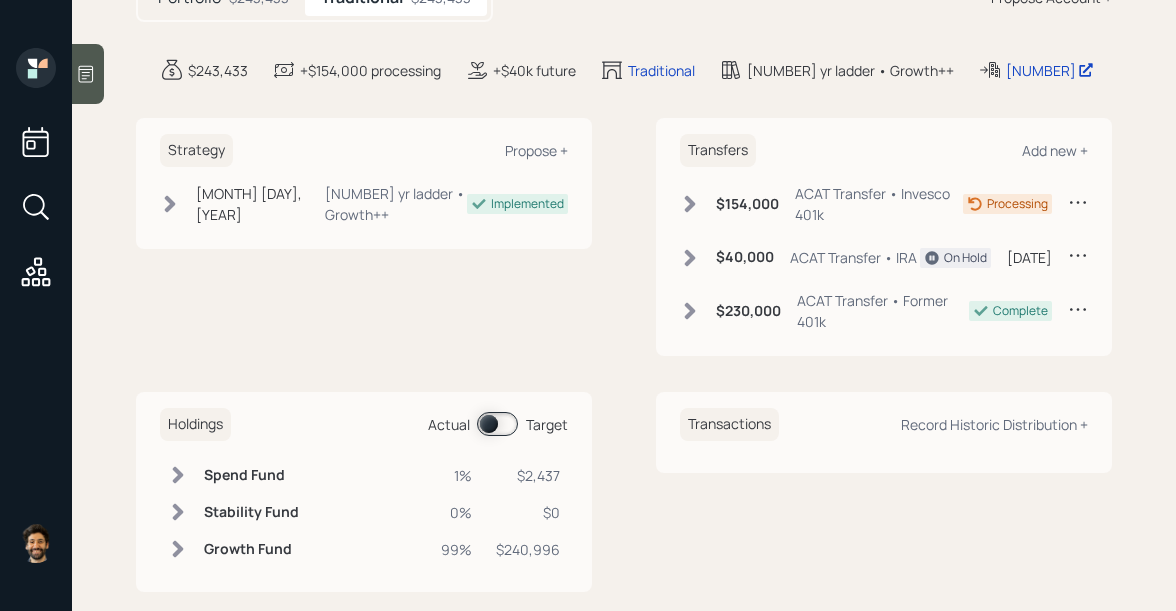 click at bounding box center (690, 204) 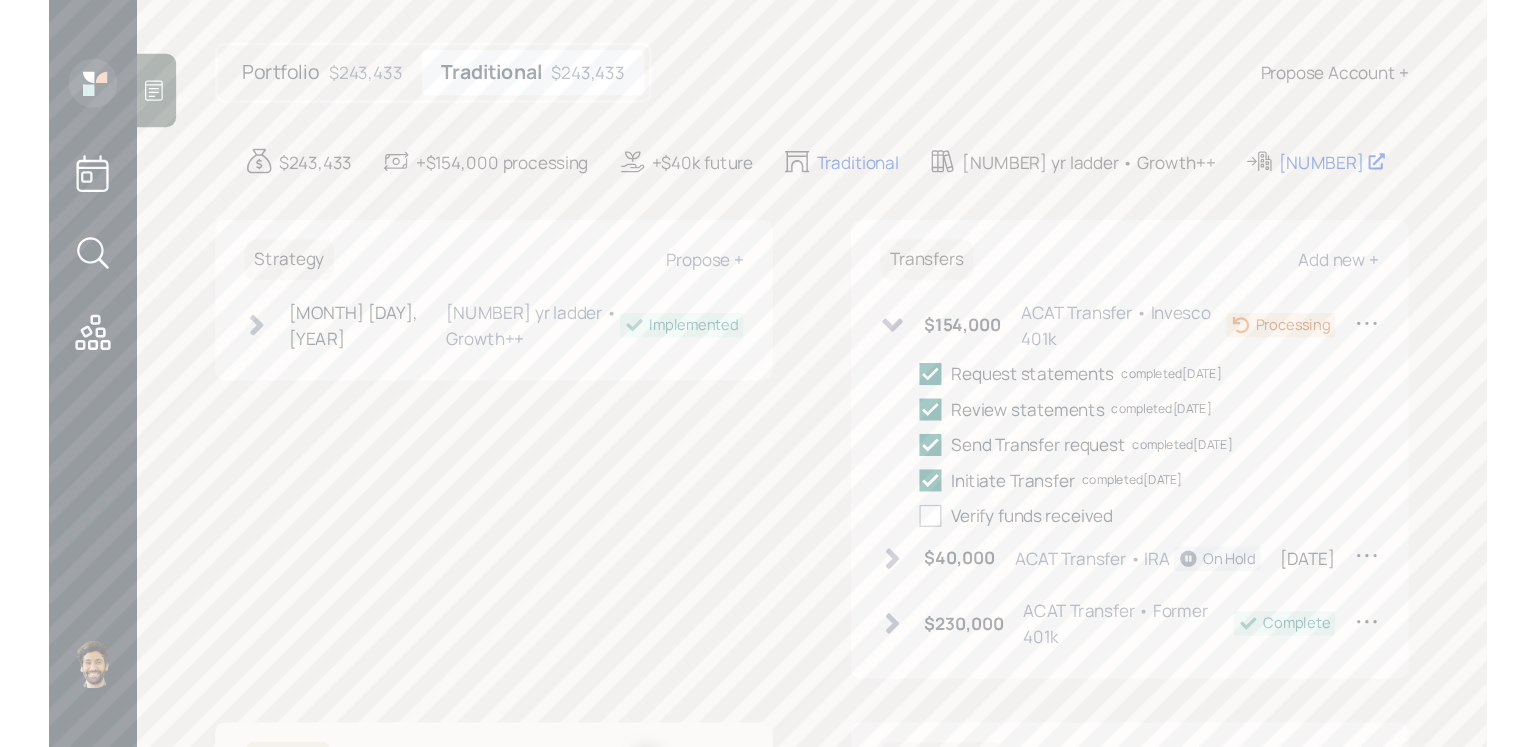 scroll, scrollTop: 179, scrollLeft: 0, axis: vertical 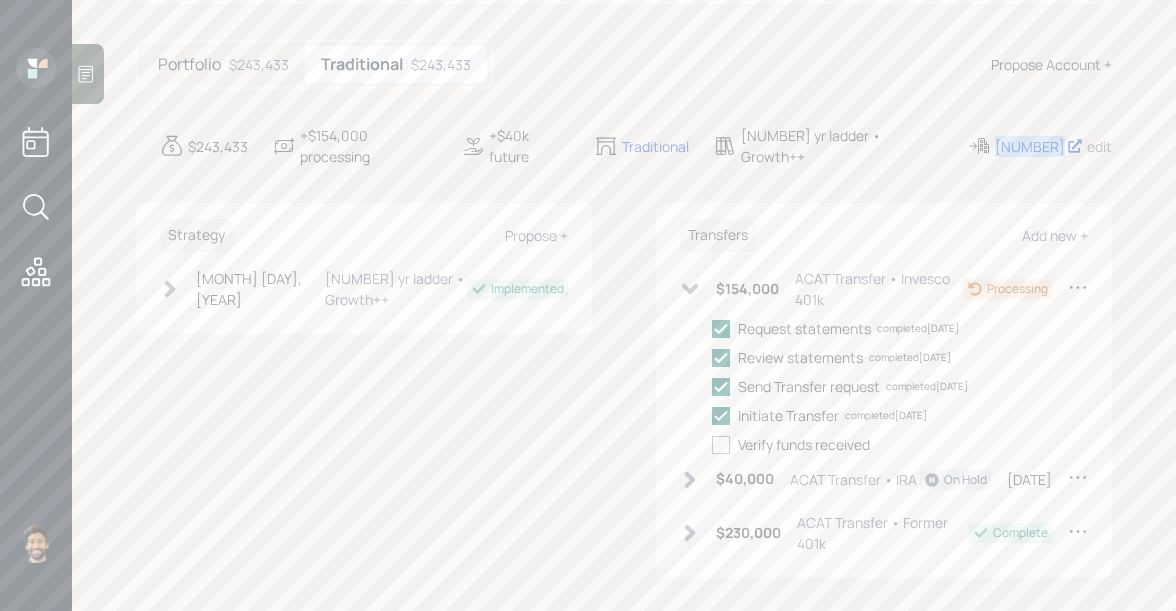 drag, startPoint x: 1001, startPoint y: 178, endPoint x: 943, endPoint y: 182, distance: 58.137768 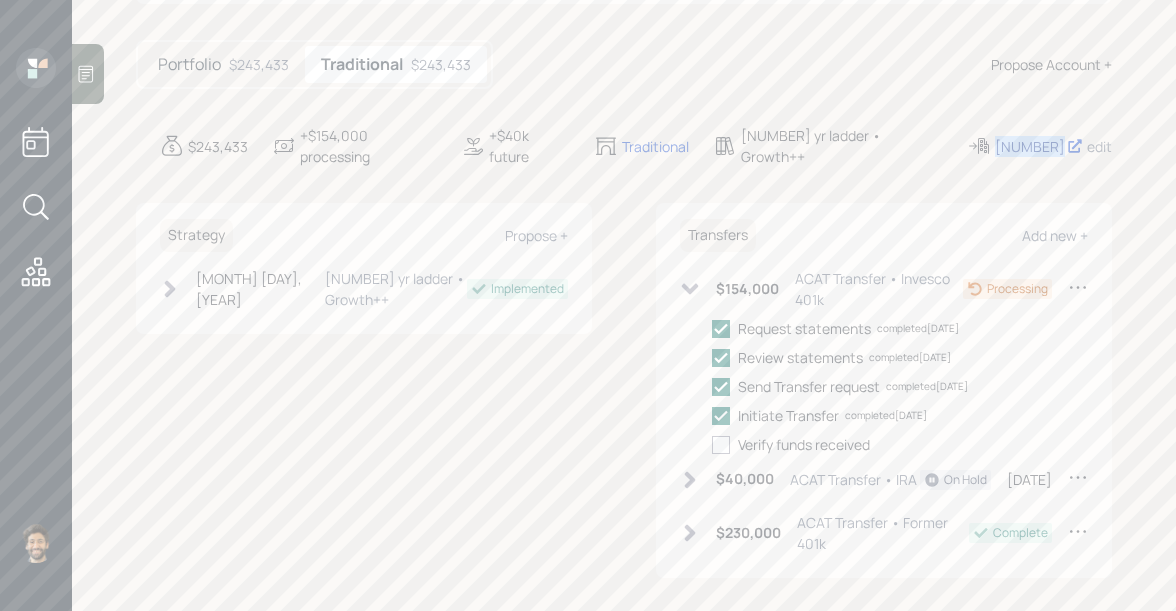 copy on "[NUMBER]" 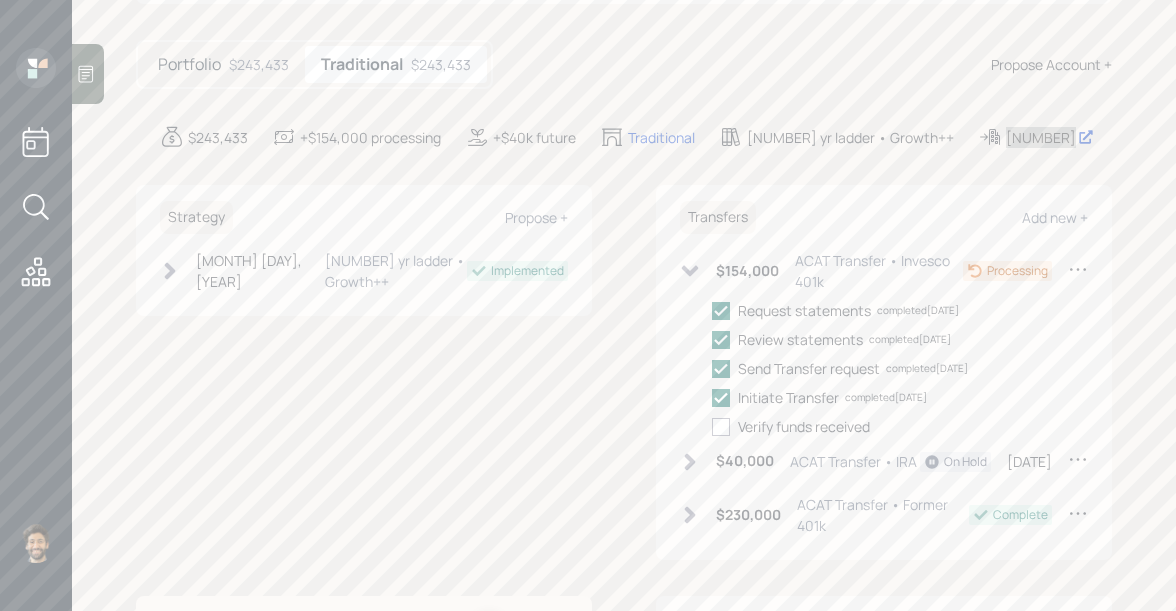 drag, startPoint x: 971, startPoint y: 182, endPoint x: 796, endPoint y: 17, distance: 240.52026 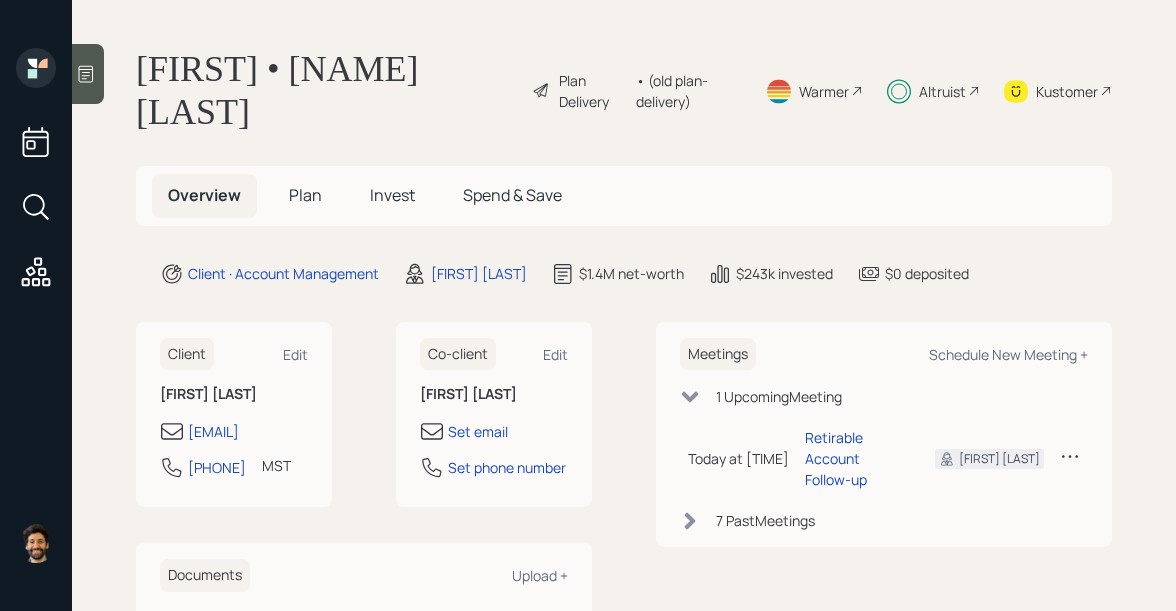 scroll, scrollTop: 0, scrollLeft: 0, axis: both 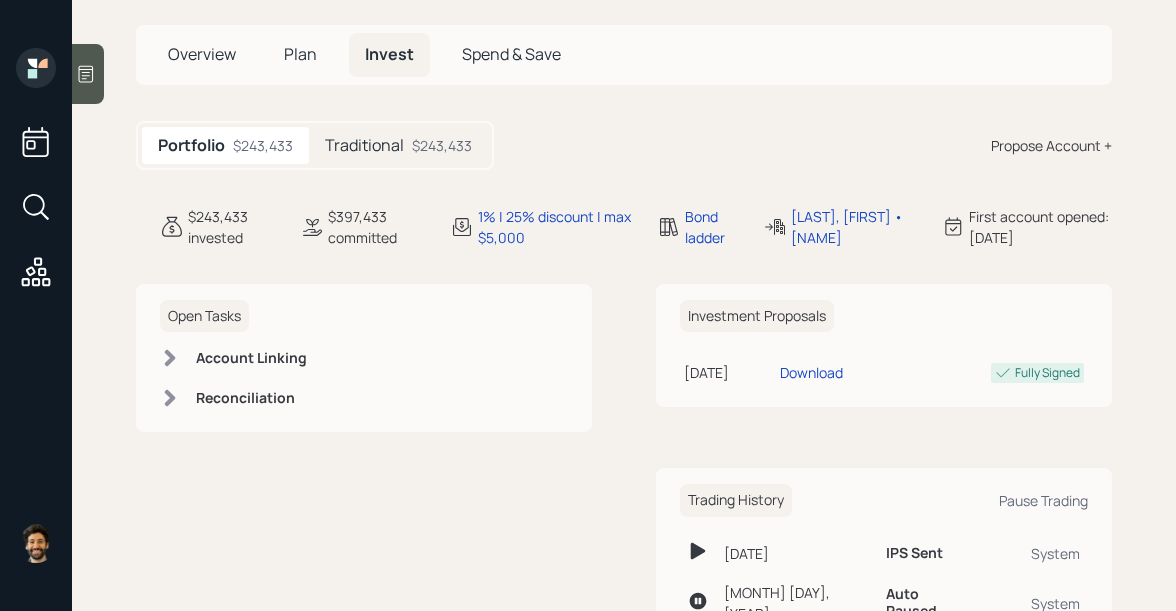 click on "Traditional" at bounding box center [364, 145] 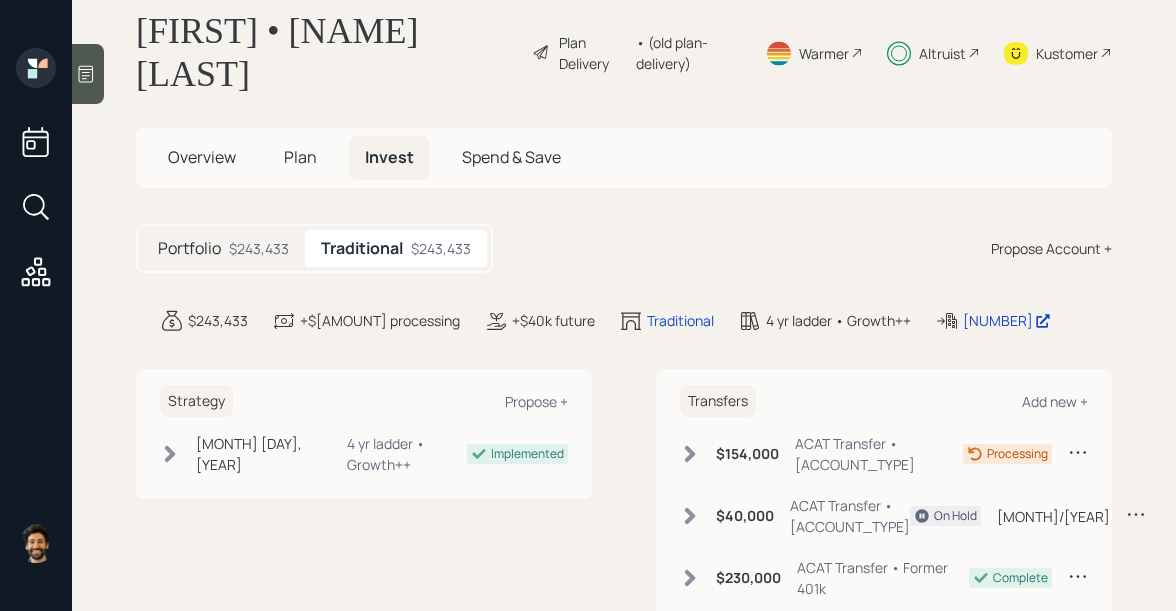 scroll, scrollTop: 26, scrollLeft: 0, axis: vertical 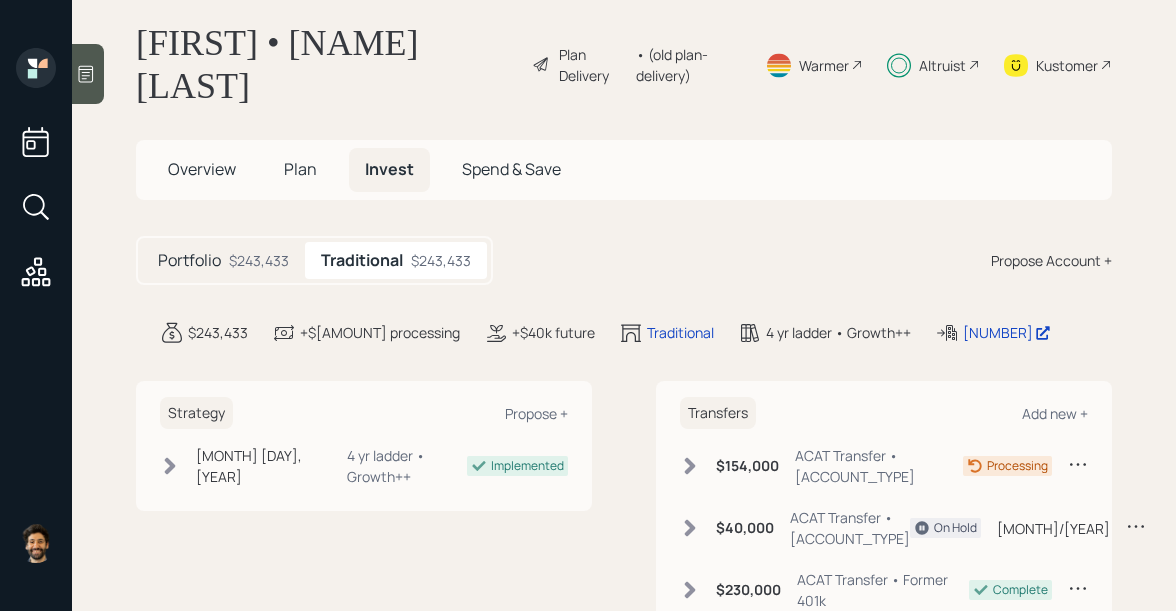 click on "Plan" at bounding box center (202, 169) 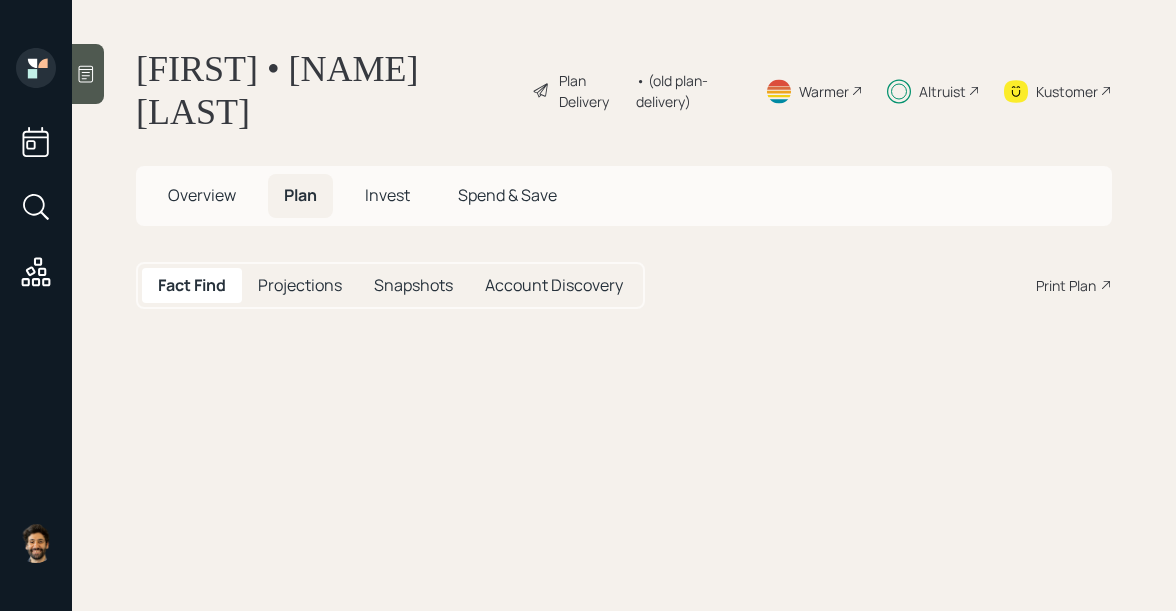 scroll, scrollTop: 0, scrollLeft: 0, axis: both 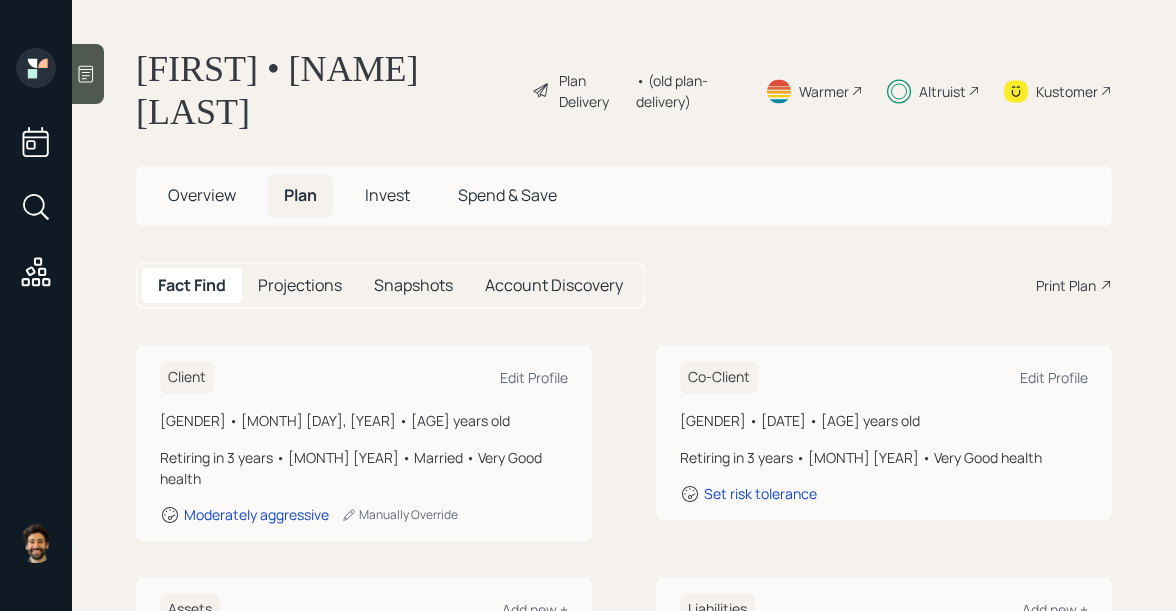 click on "Overview" at bounding box center [202, 195] 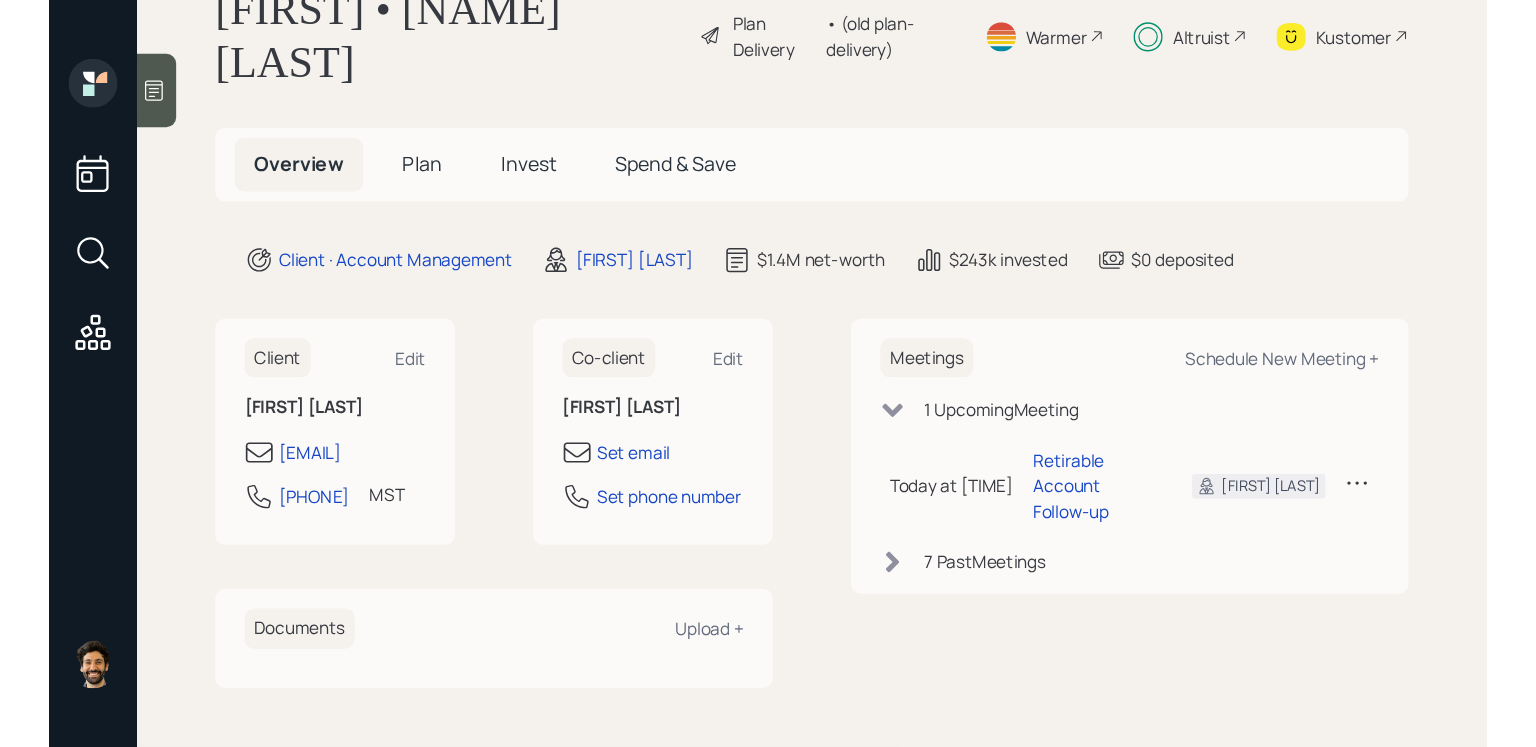 scroll, scrollTop: 0, scrollLeft: 0, axis: both 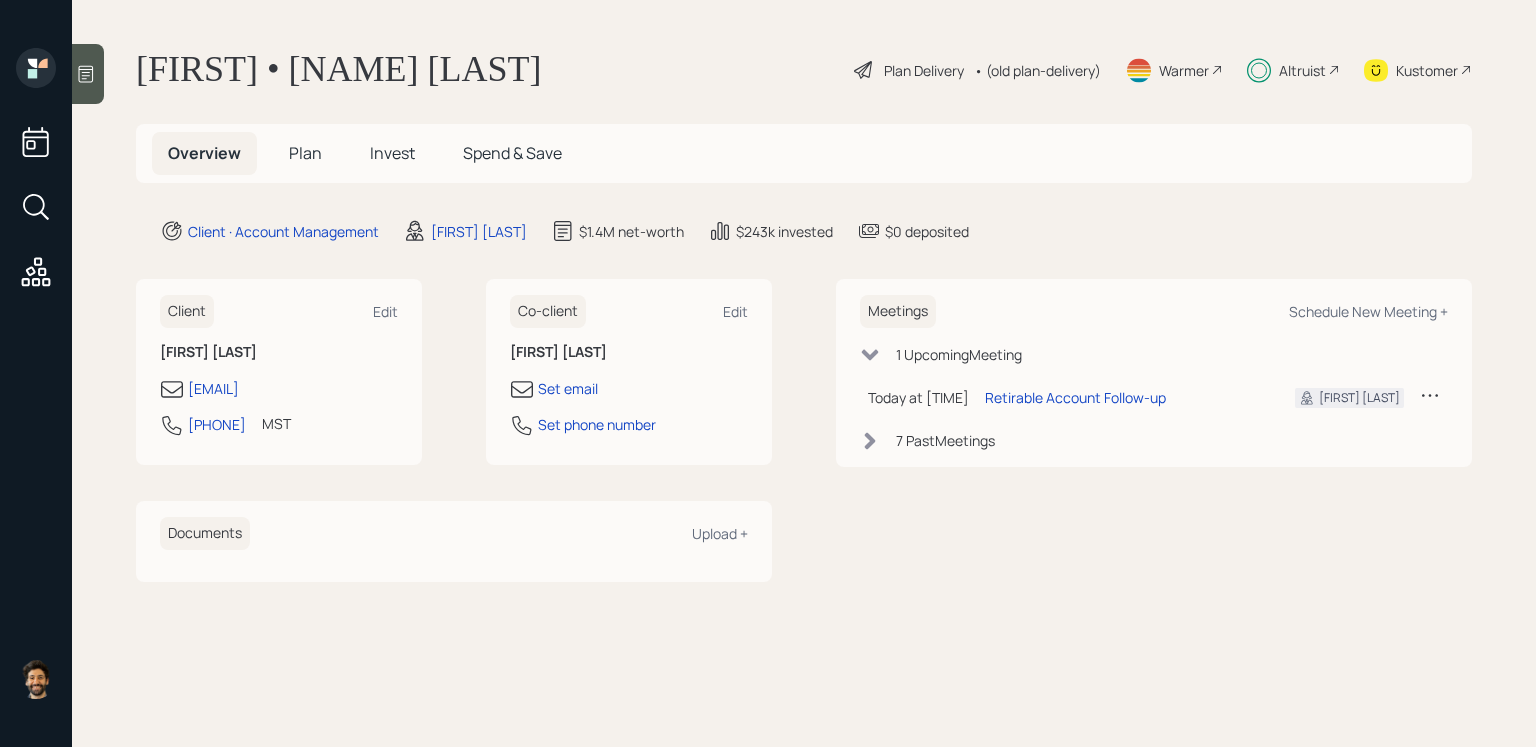 click on "Invest" at bounding box center [305, 153] 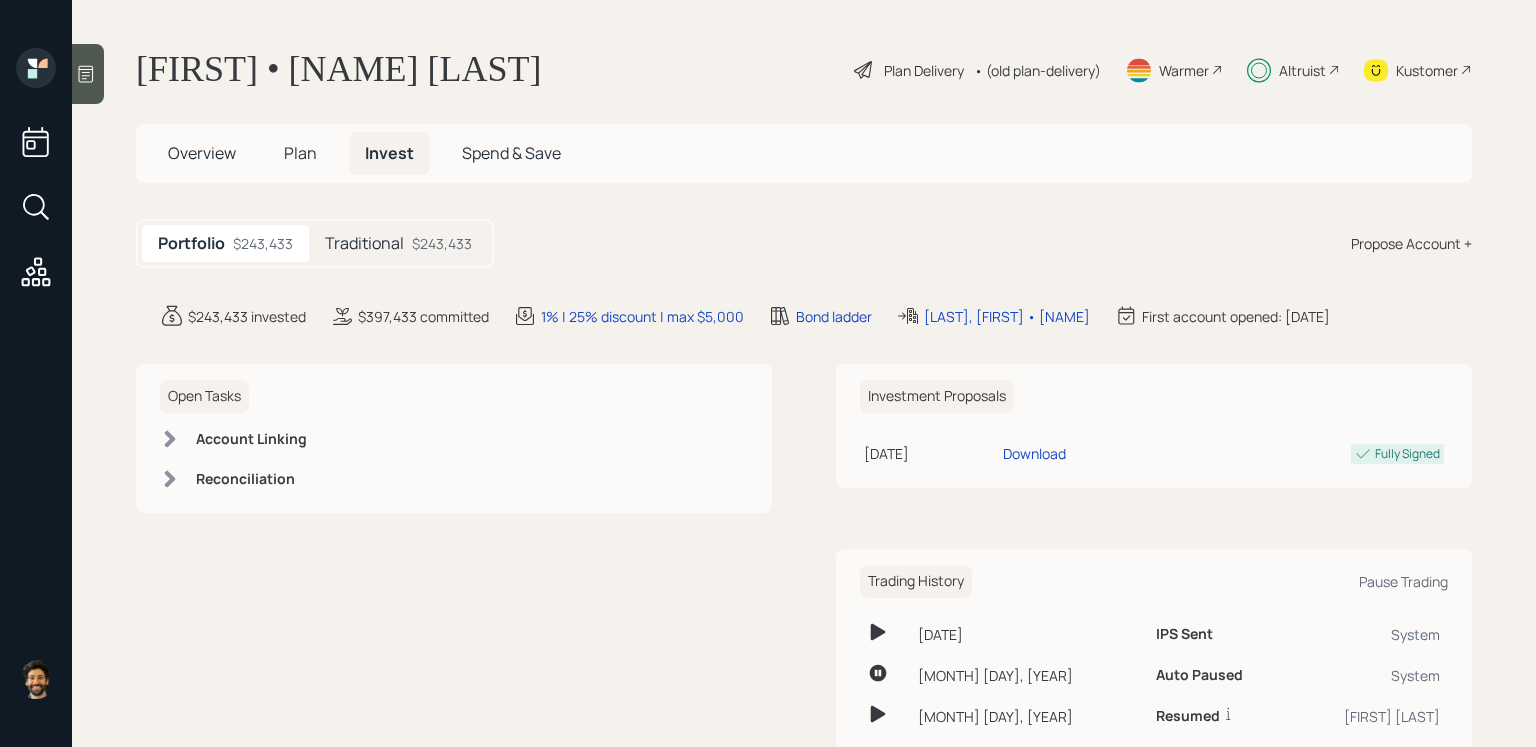 click on "Traditional $243,433" at bounding box center [398, 243] 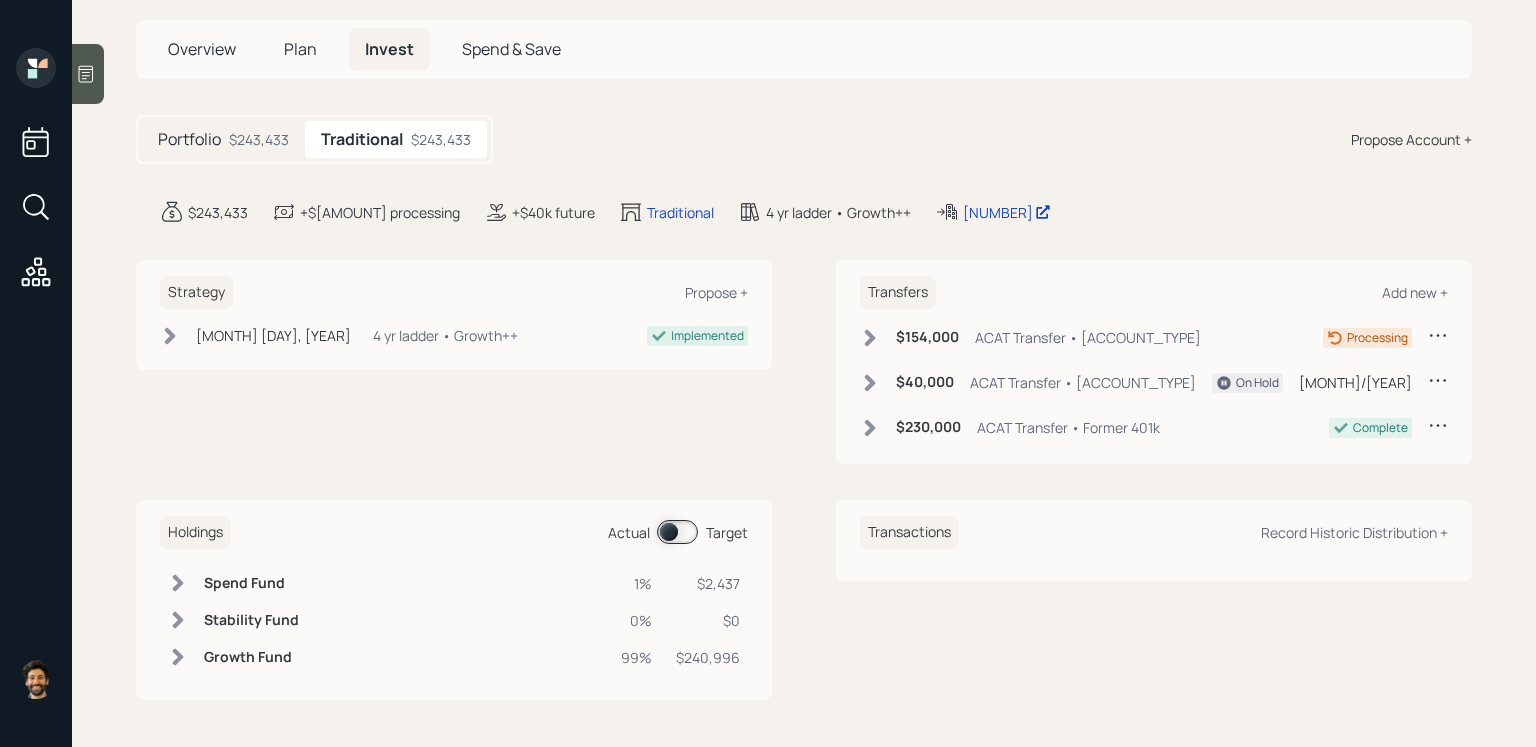 scroll, scrollTop: 0, scrollLeft: 0, axis: both 